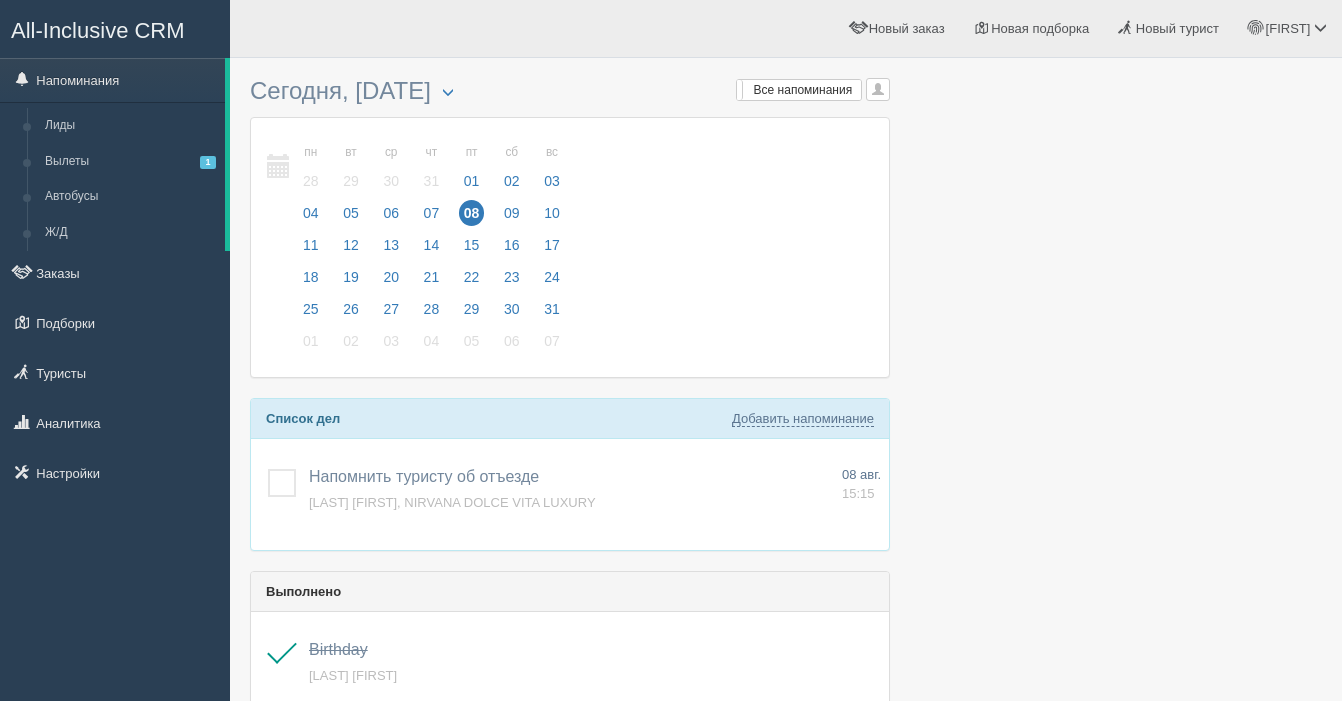 scroll, scrollTop: 0, scrollLeft: 0, axis: both 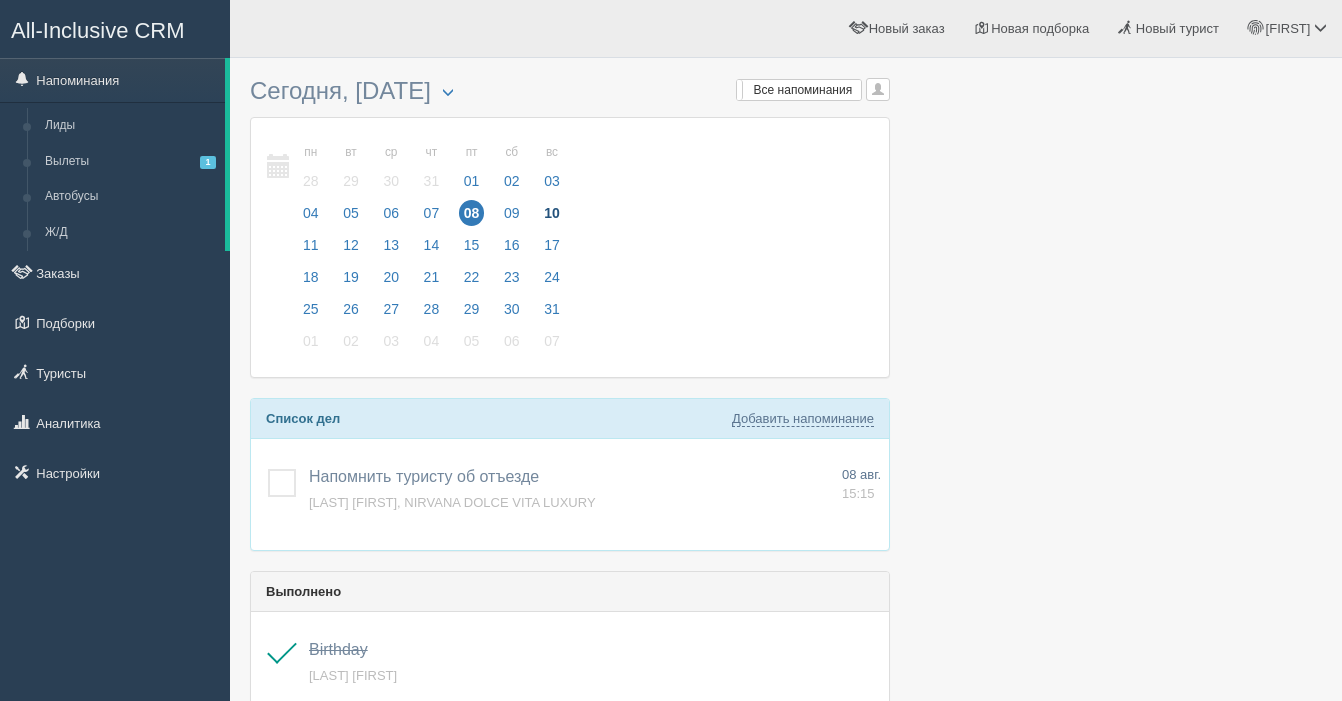 click on "10" at bounding box center [549, 218] 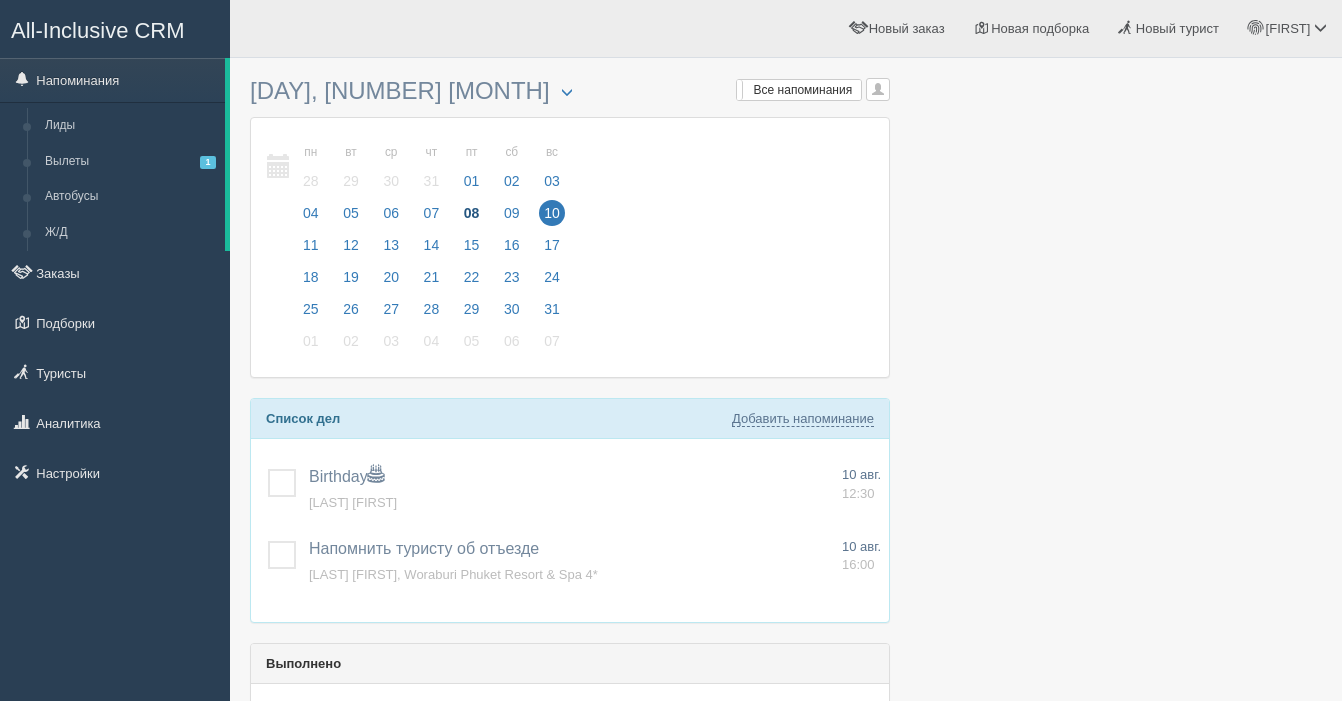 scroll, scrollTop: 0, scrollLeft: 0, axis: both 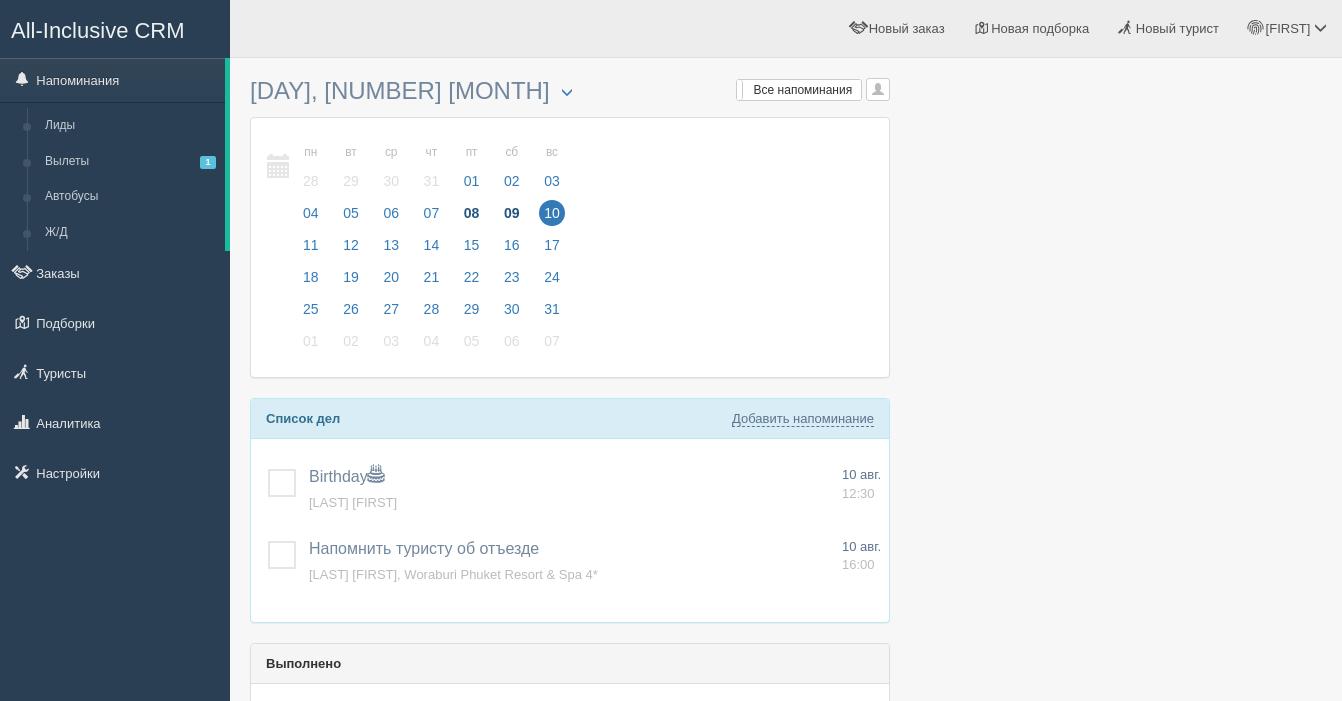 click on "09" at bounding box center [512, 213] 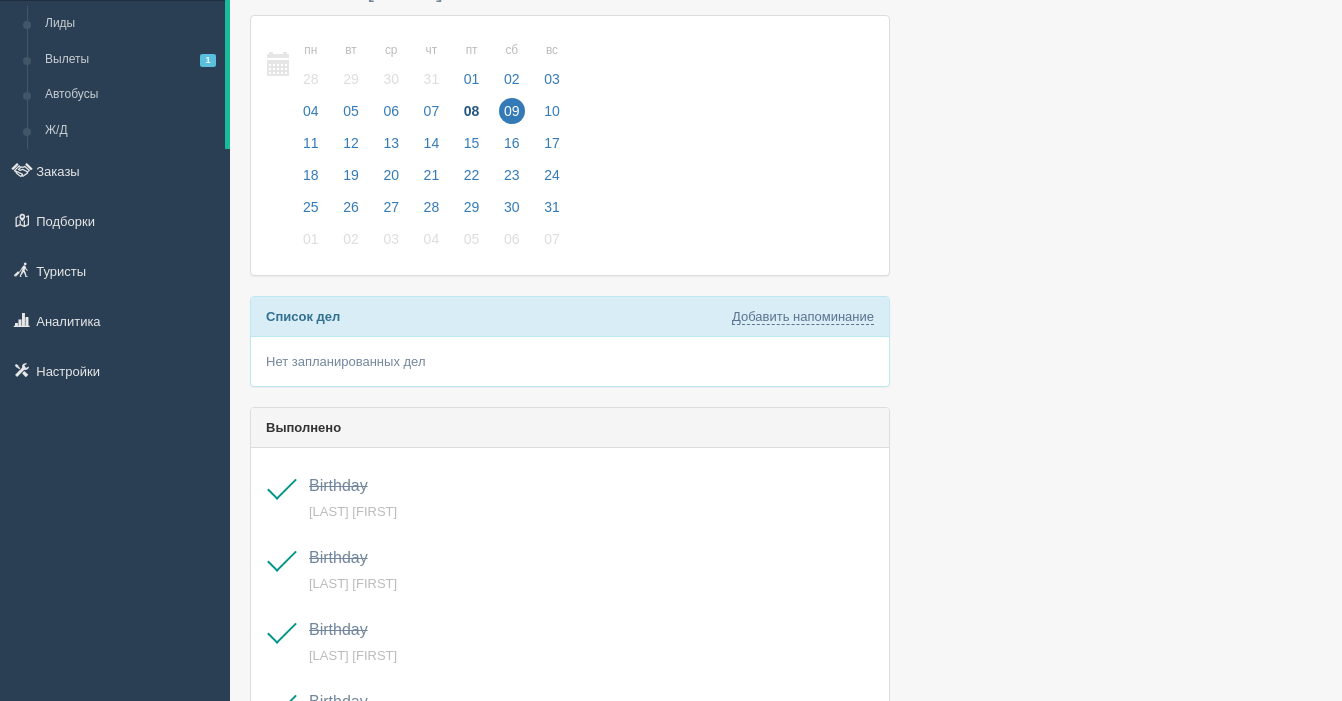 scroll, scrollTop: 0, scrollLeft: 0, axis: both 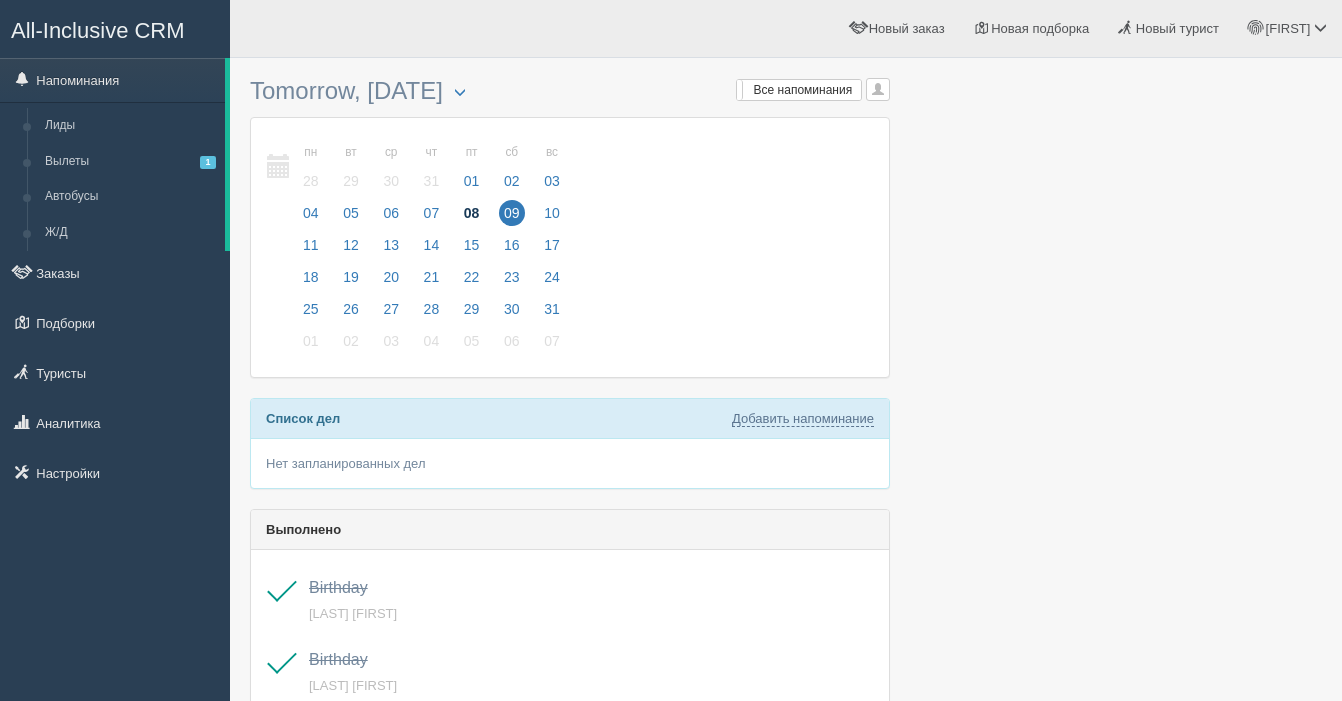click on "08" at bounding box center [472, 213] 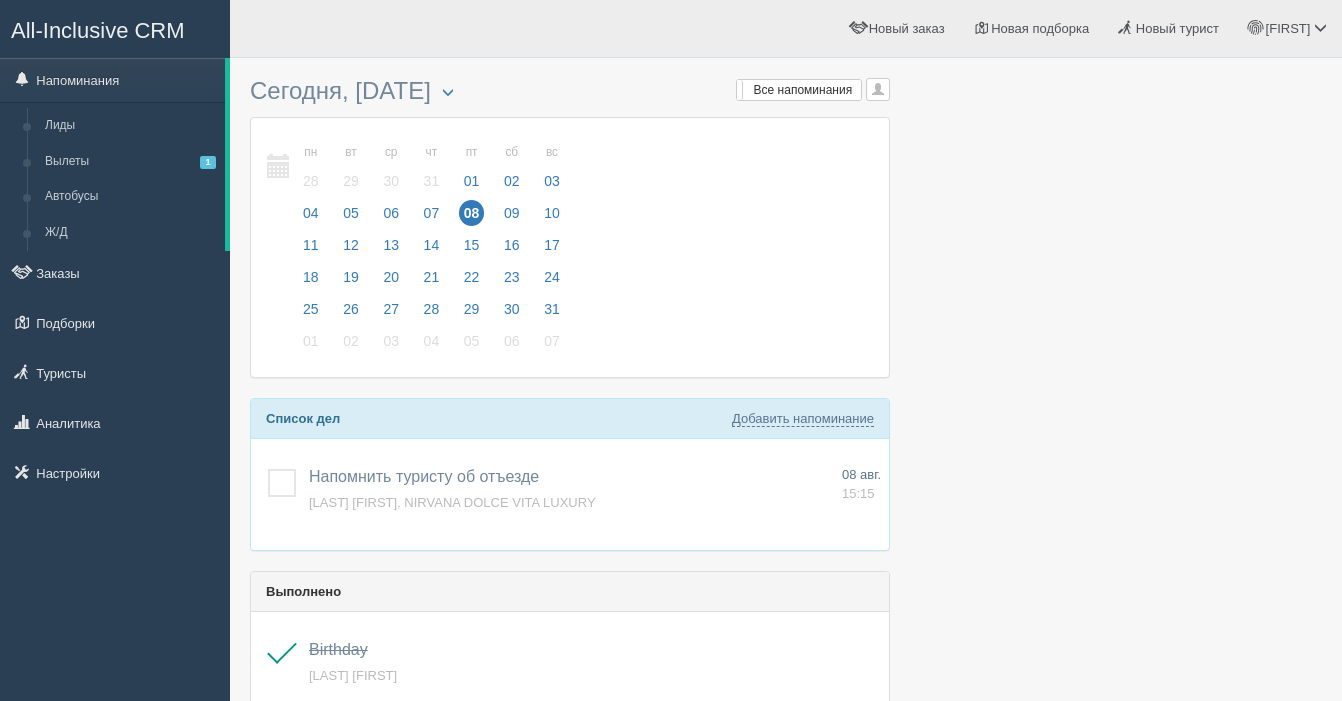 scroll, scrollTop: 0, scrollLeft: 0, axis: both 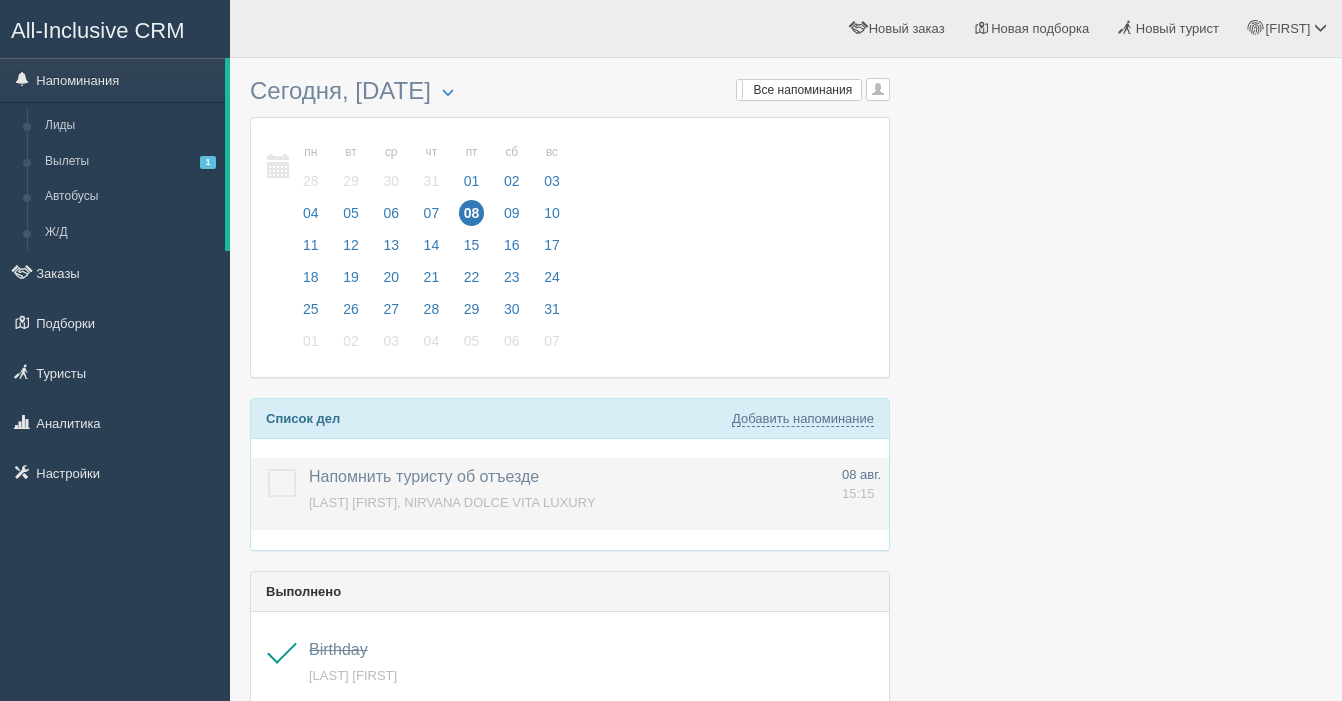 click at bounding box center (268, 469) 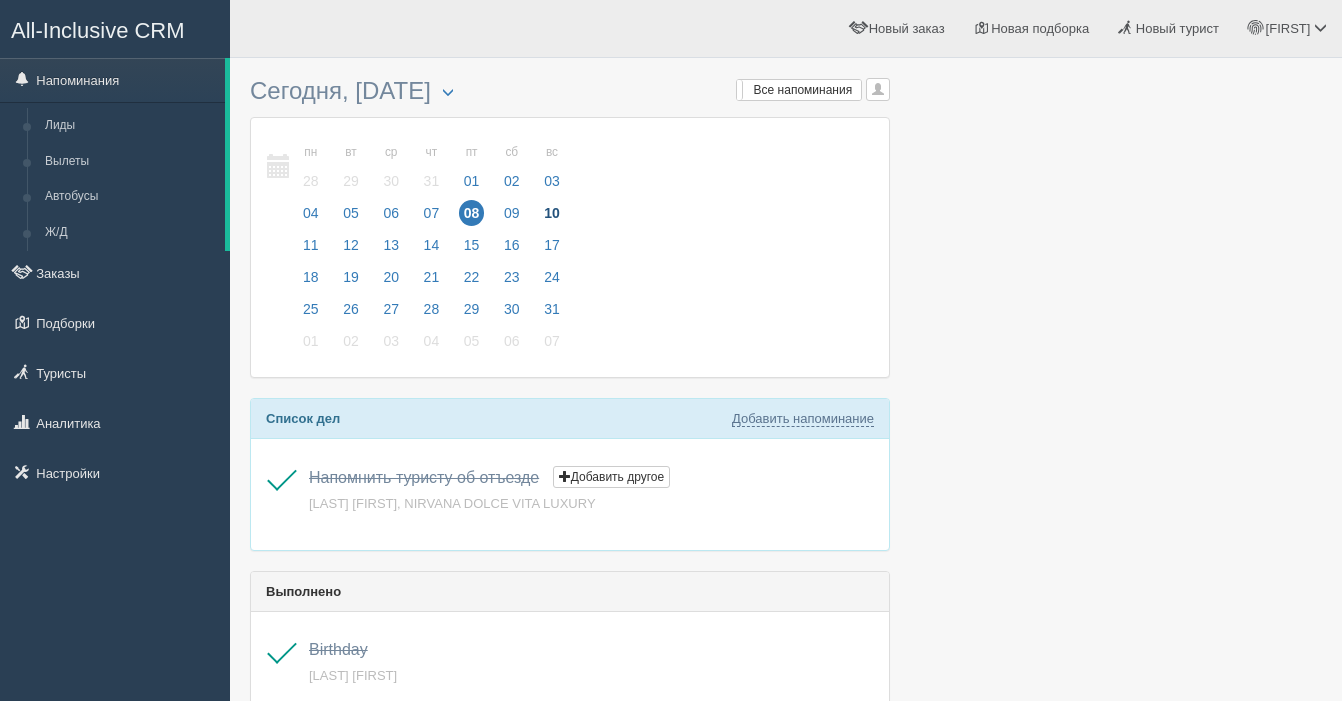 click on "10" at bounding box center [552, 213] 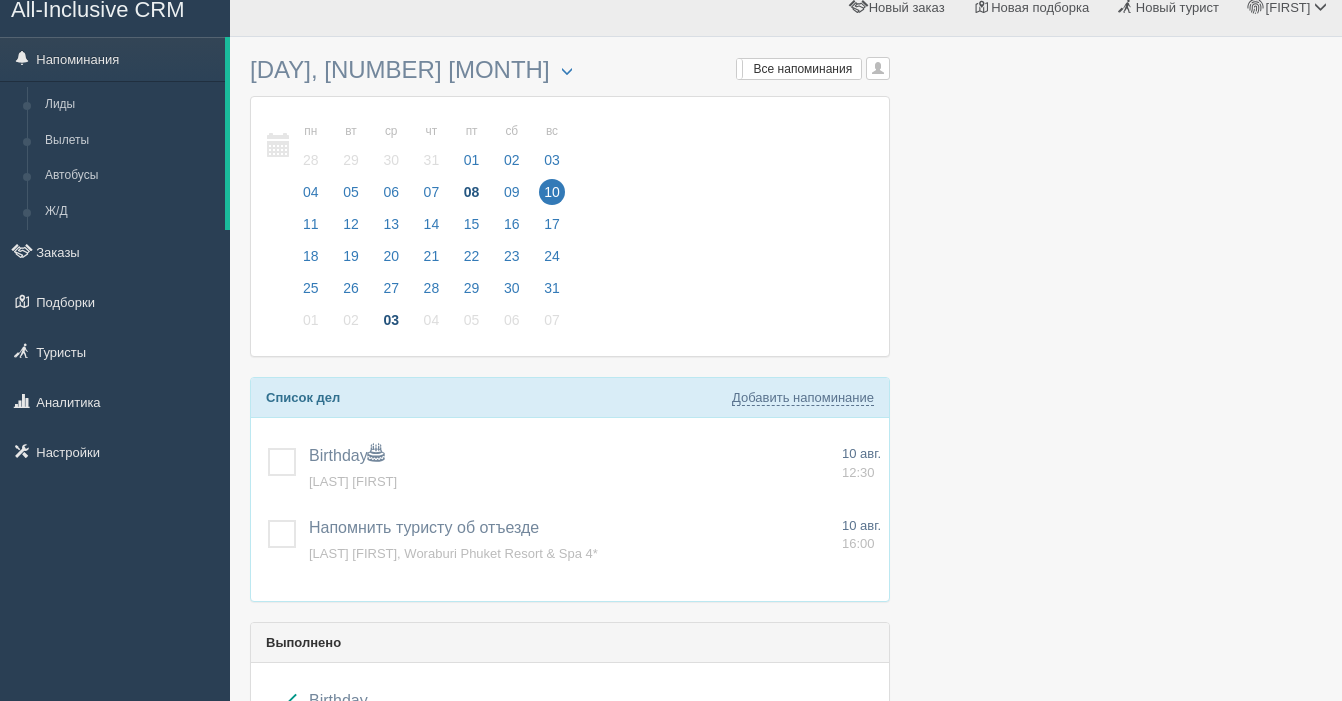 scroll, scrollTop: 0, scrollLeft: 0, axis: both 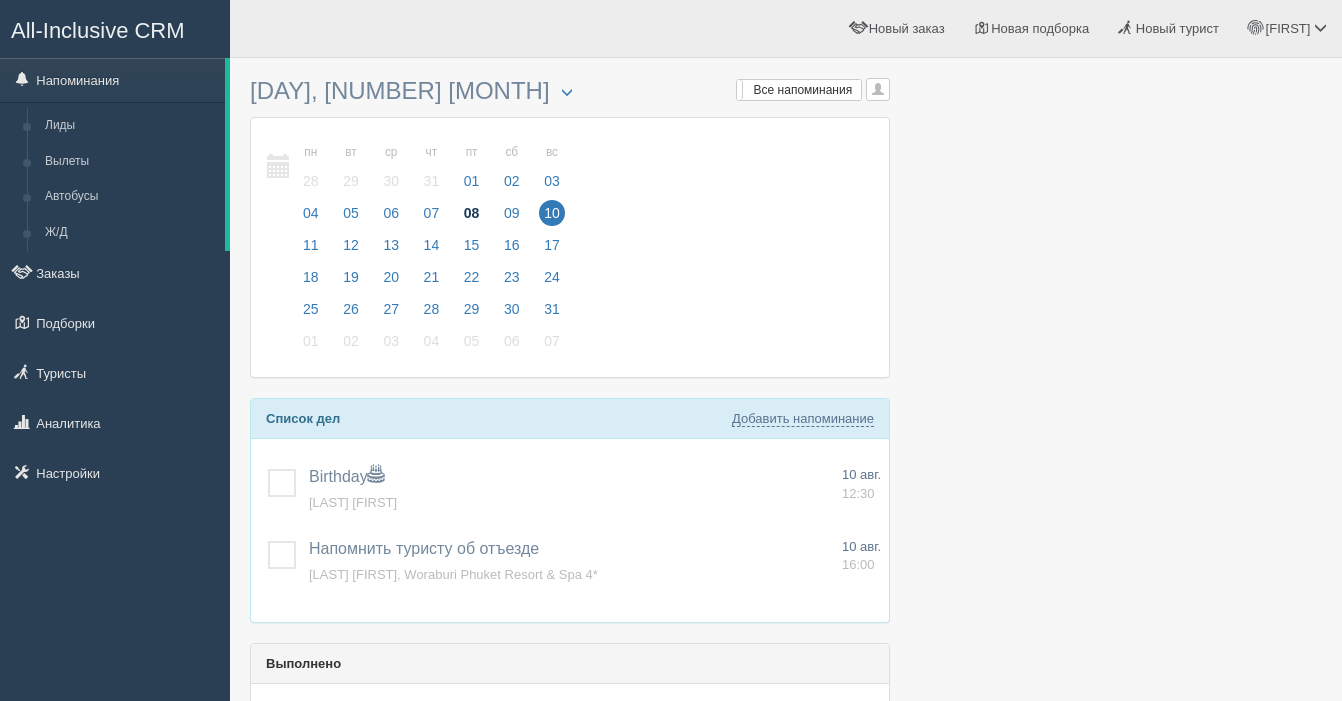 click on "08" at bounding box center [472, 213] 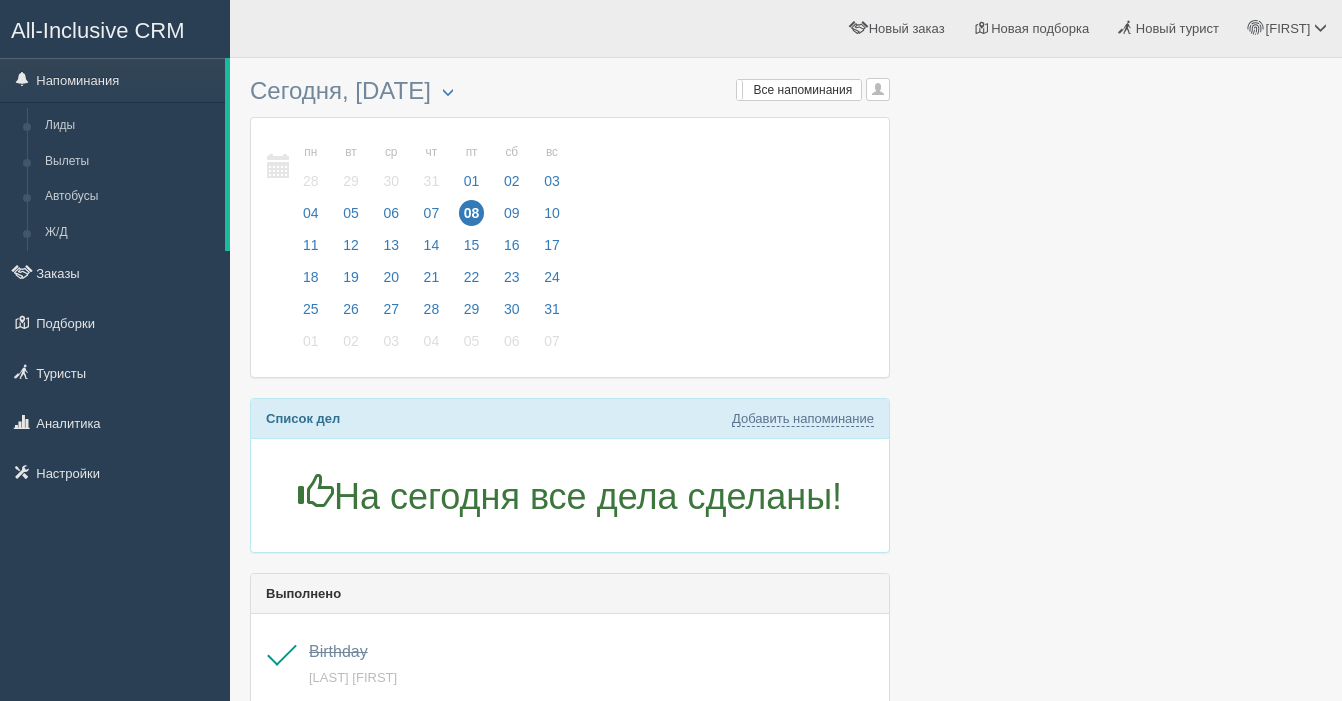 scroll, scrollTop: 0, scrollLeft: 0, axis: both 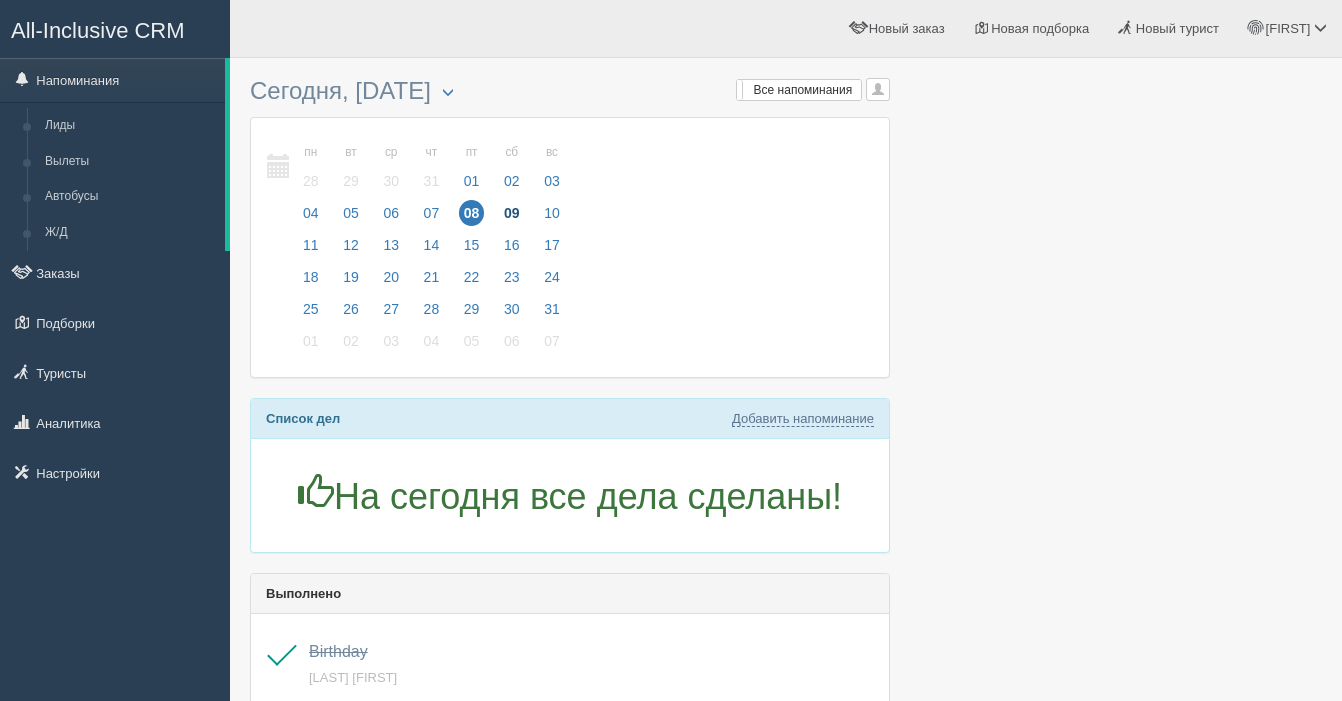 click on "09" at bounding box center (512, 213) 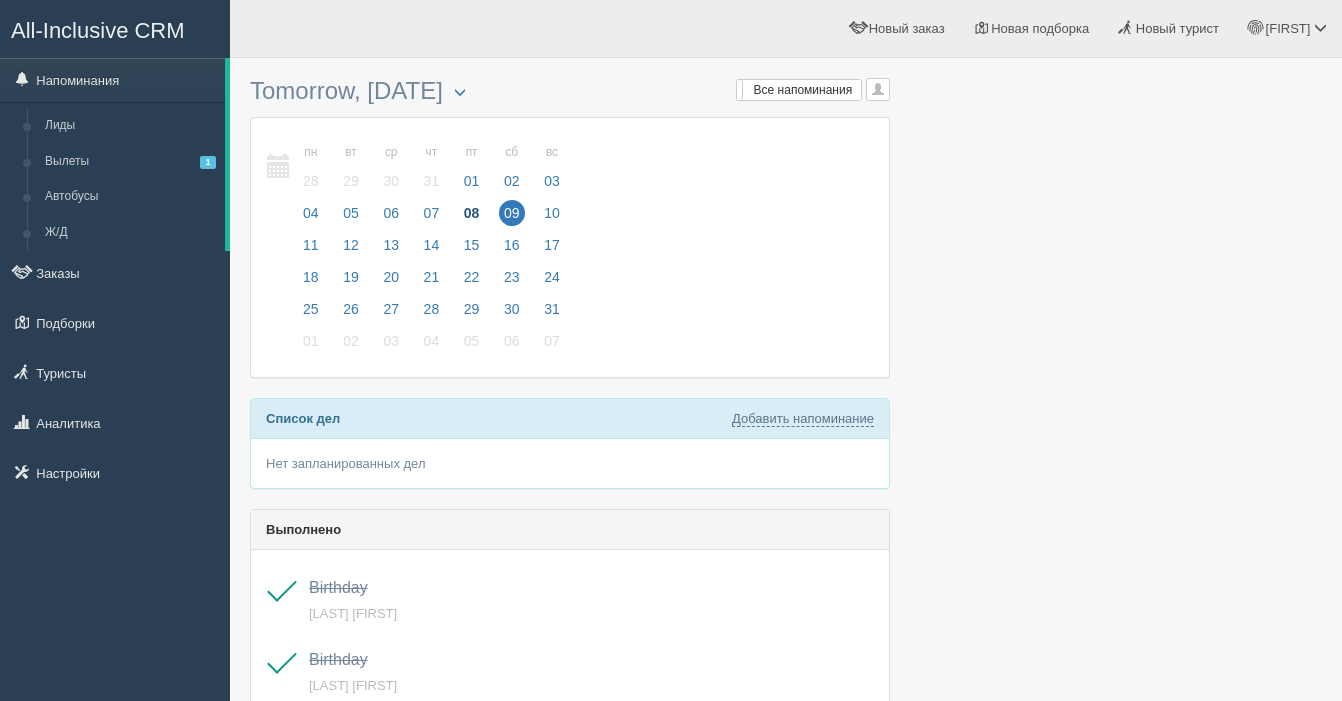 scroll, scrollTop: 0, scrollLeft: 0, axis: both 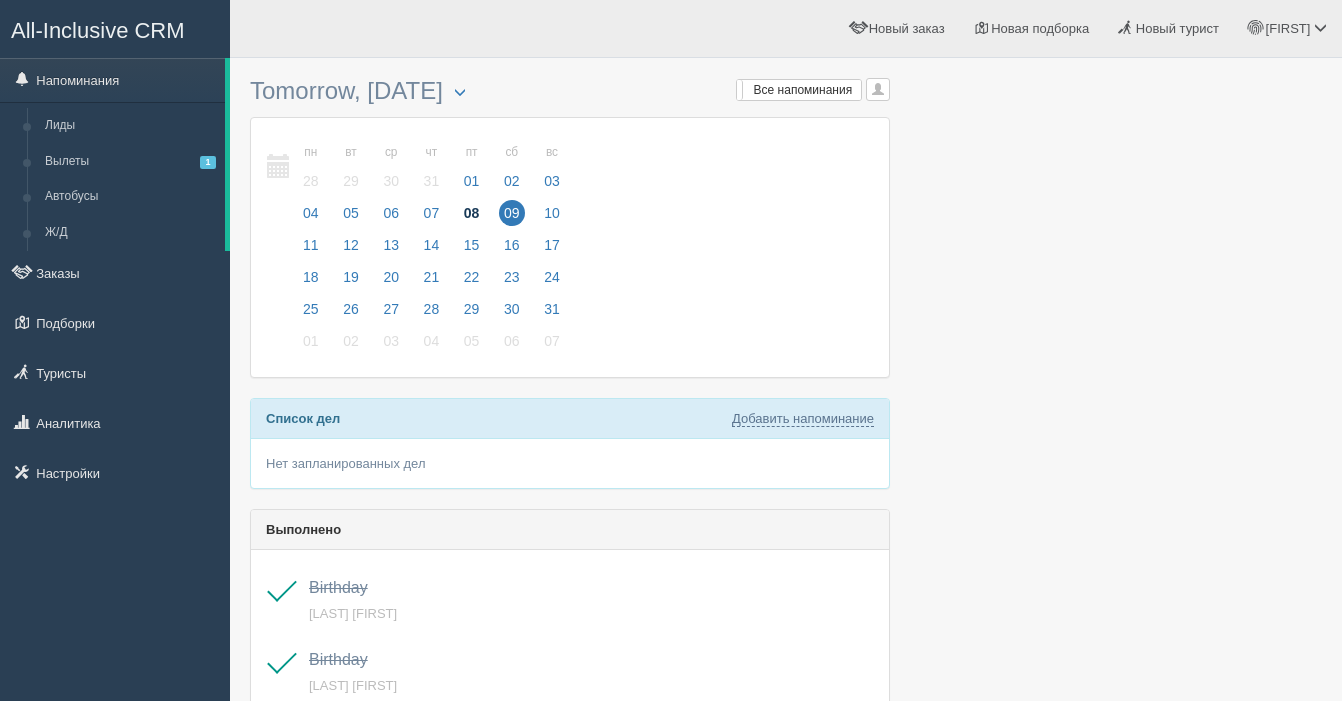 click on "08" at bounding box center [472, 213] 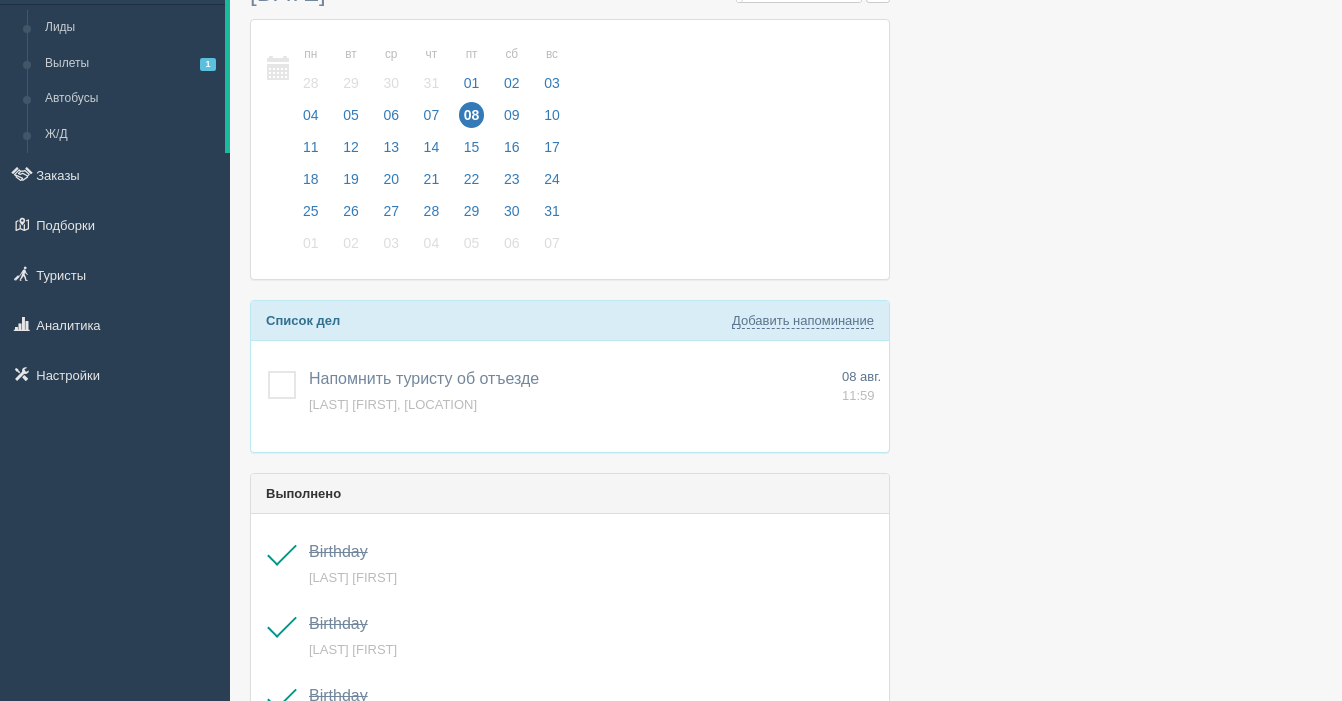 scroll, scrollTop: 0, scrollLeft: 0, axis: both 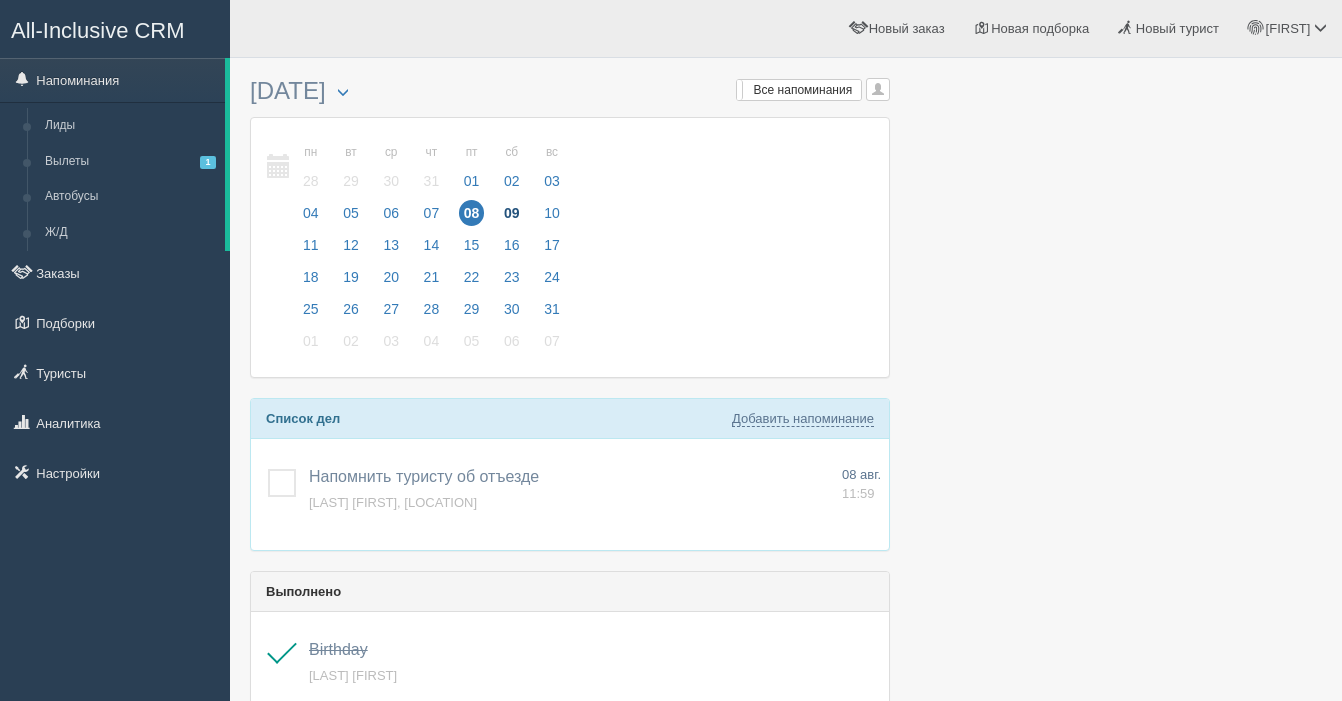 click on "09" at bounding box center (512, 213) 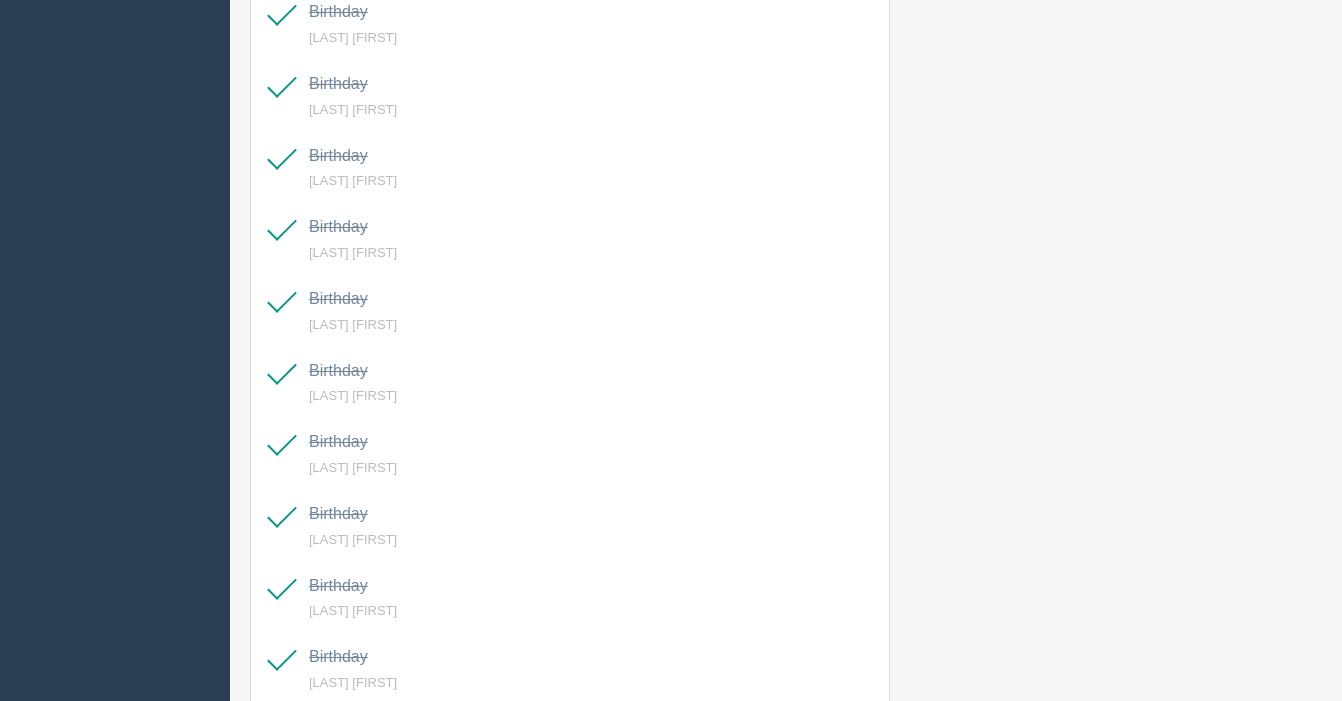 scroll, scrollTop: 0, scrollLeft: 0, axis: both 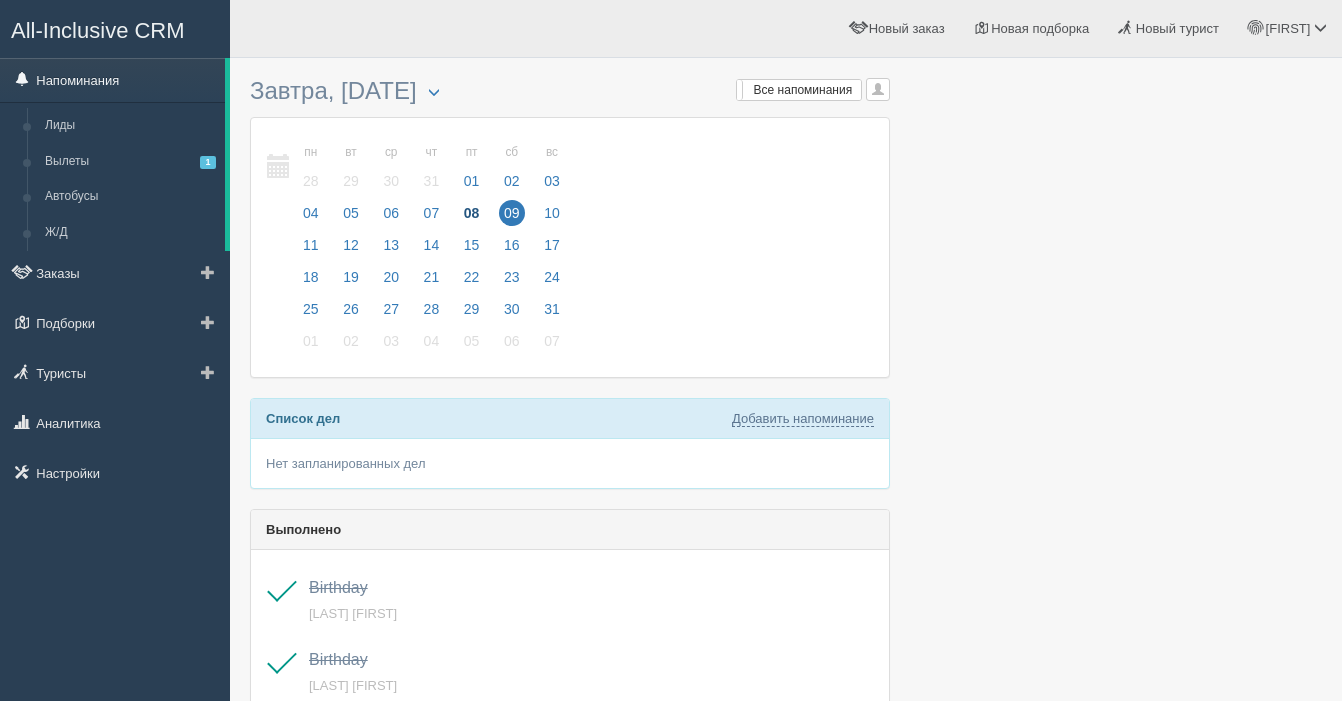 click on "Напоминания" at bounding box center [112, 80] 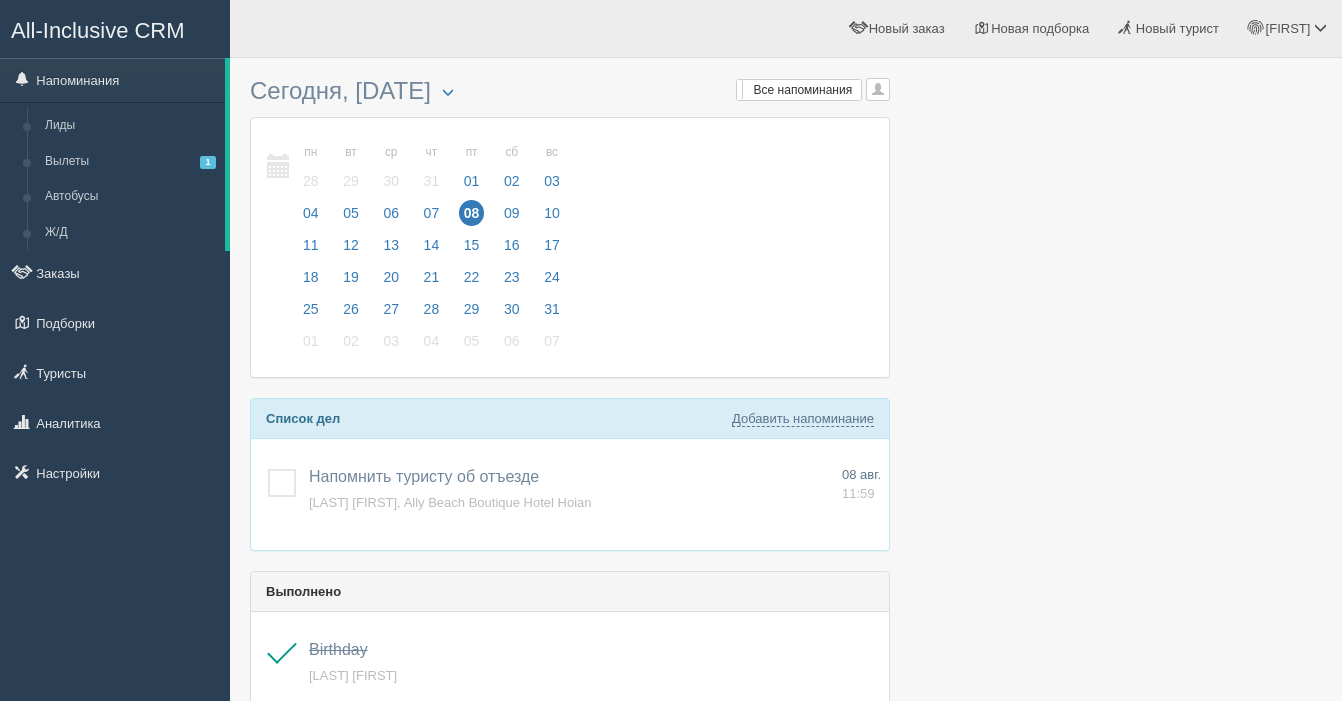scroll, scrollTop: 0, scrollLeft: 0, axis: both 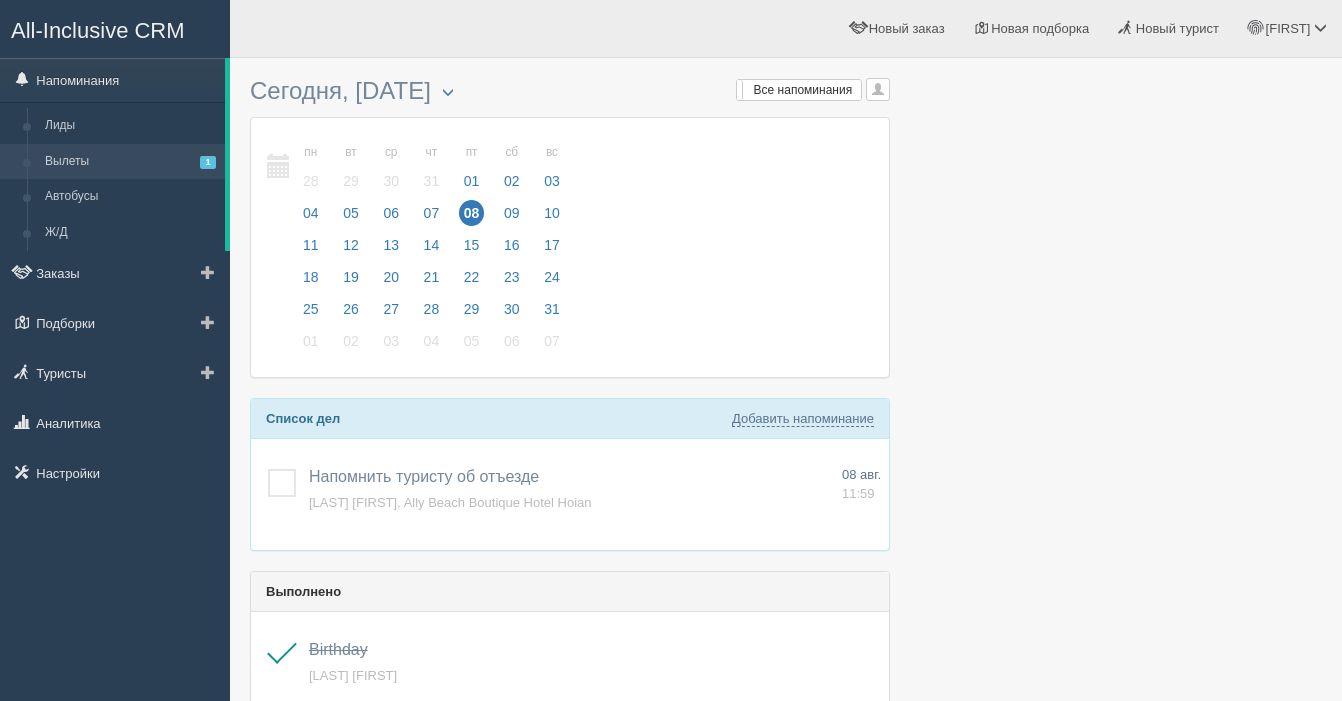 click on "Вылеты 1" at bounding box center [130, 162] 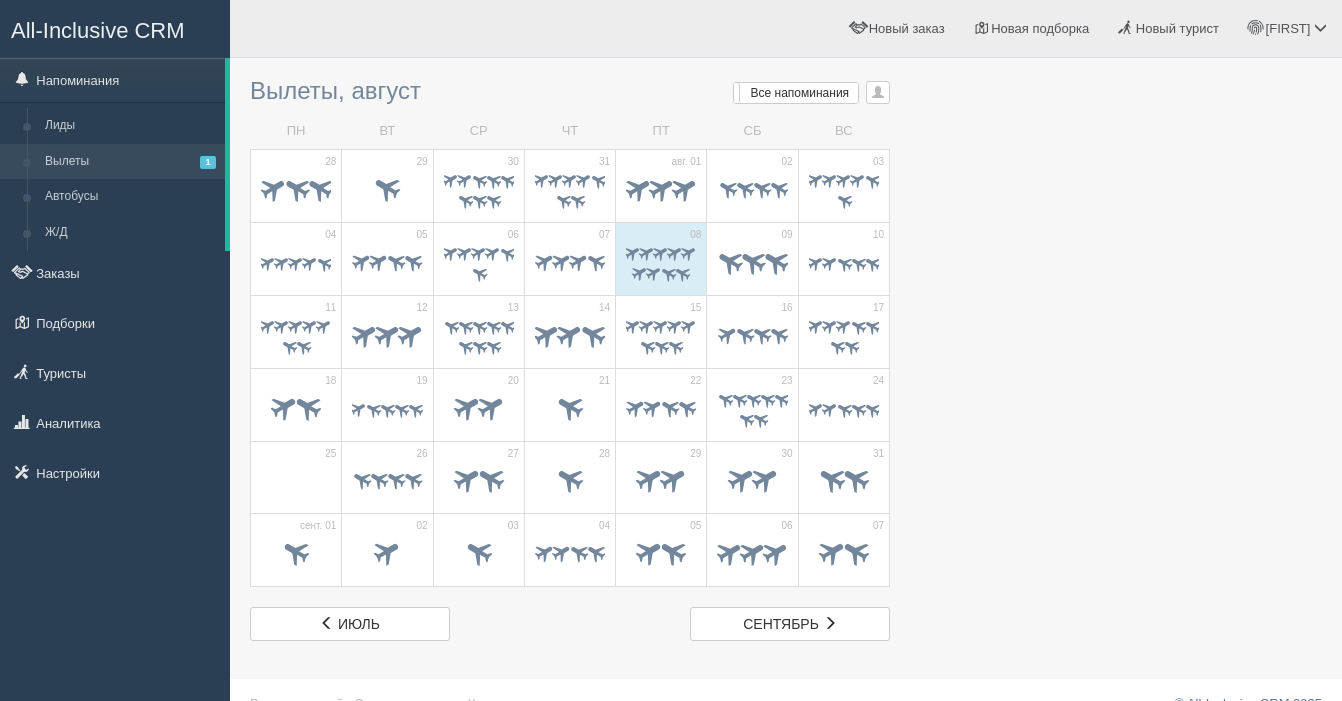 scroll, scrollTop: 0, scrollLeft: 0, axis: both 